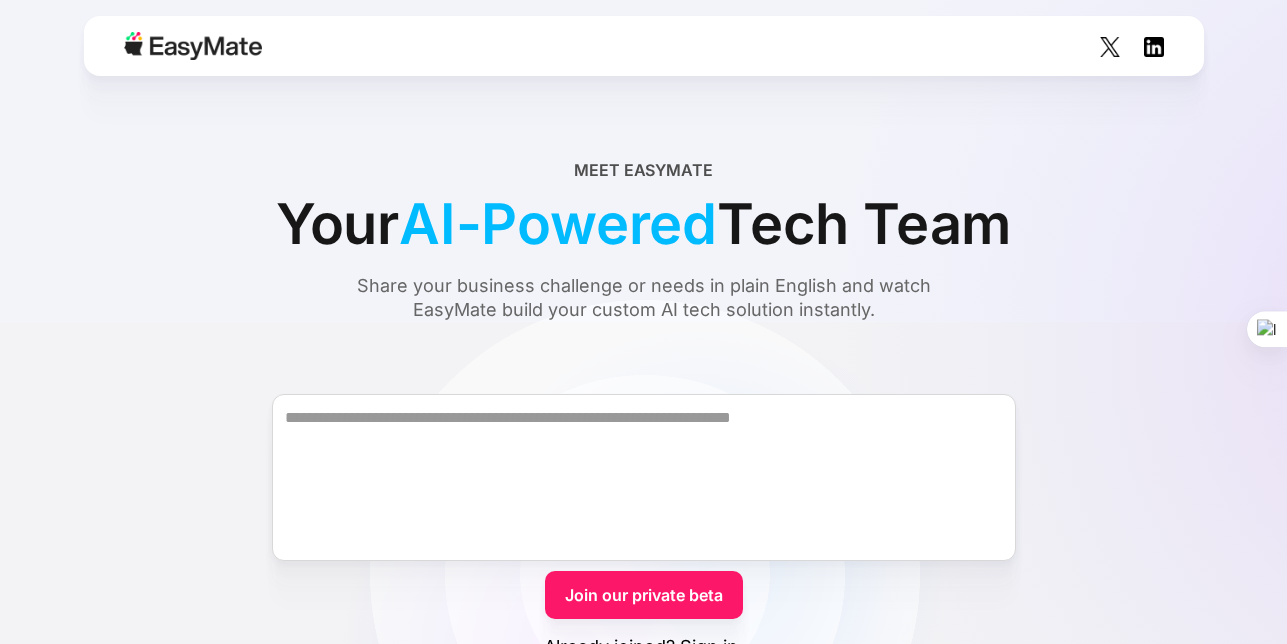 scroll, scrollTop: 0, scrollLeft: 0, axis: both 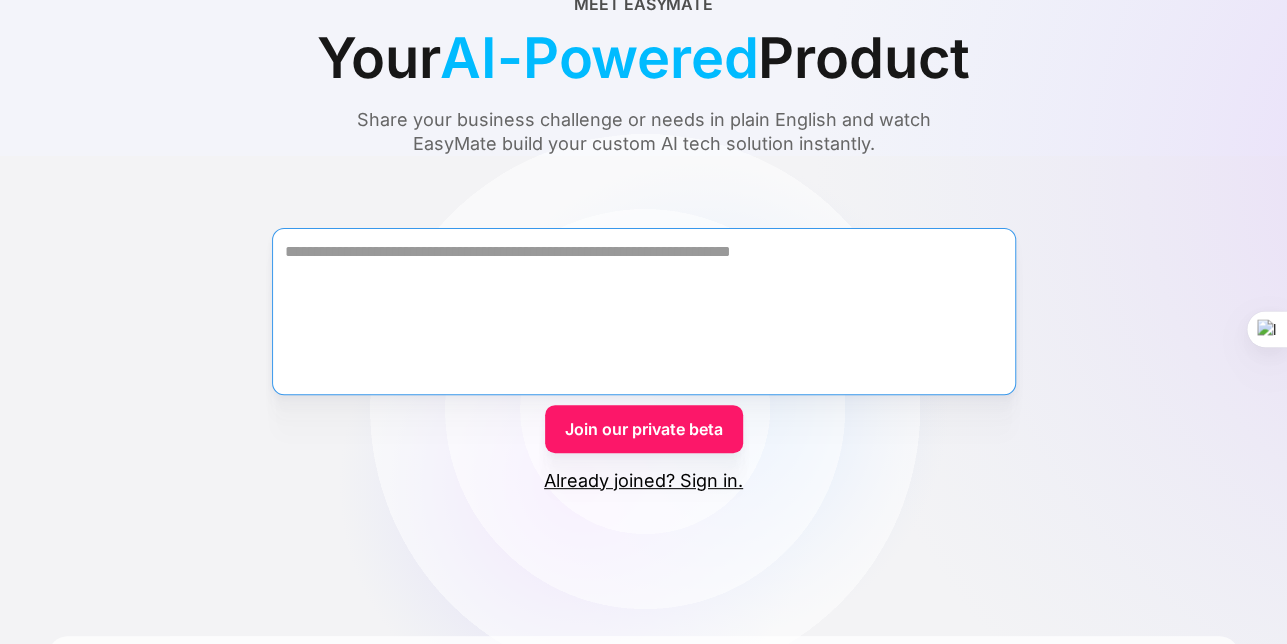 click at bounding box center (644, 311) 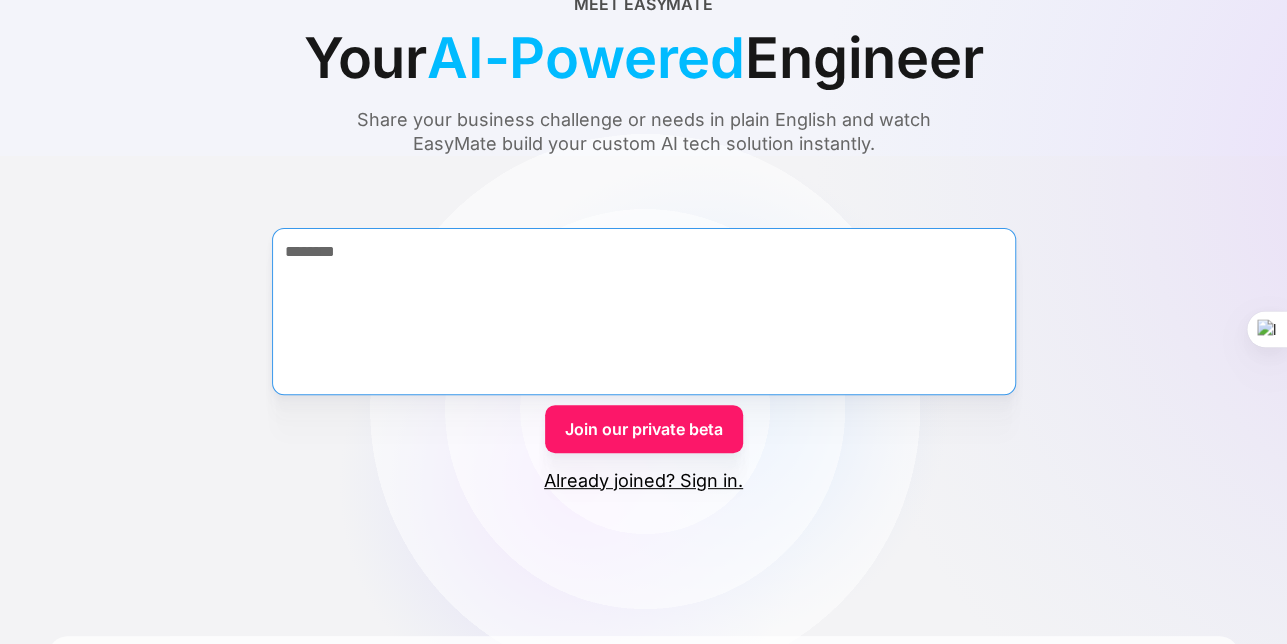type on "*******" 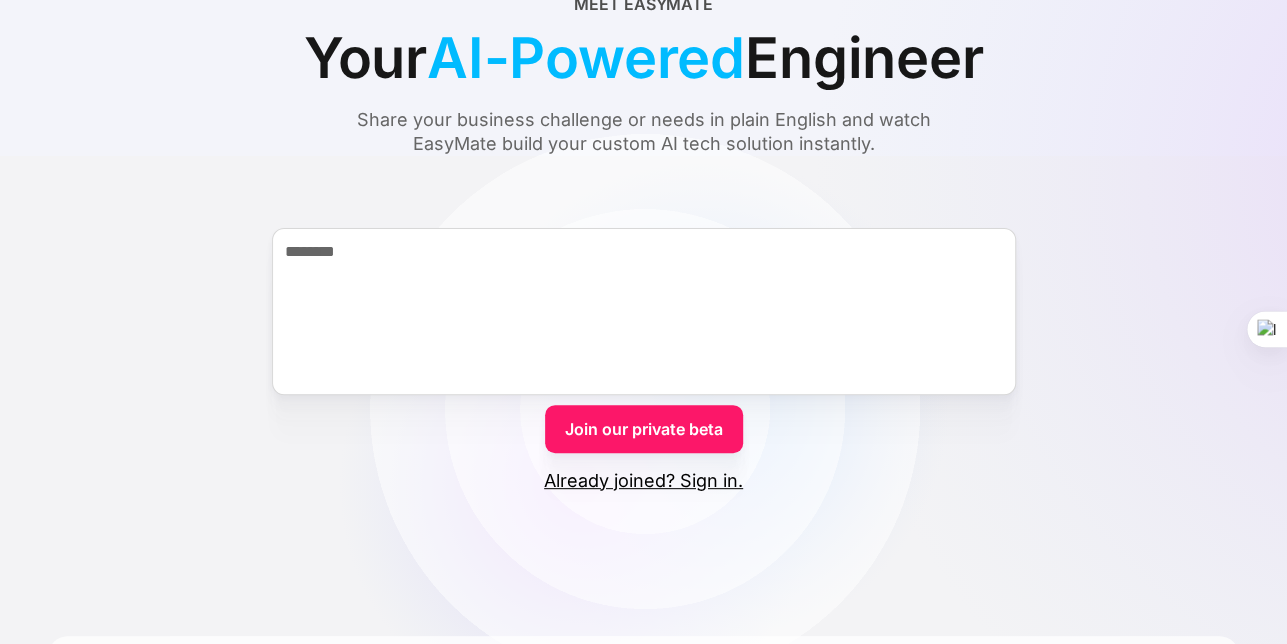 click on "Join our private beta" at bounding box center (644, 429) 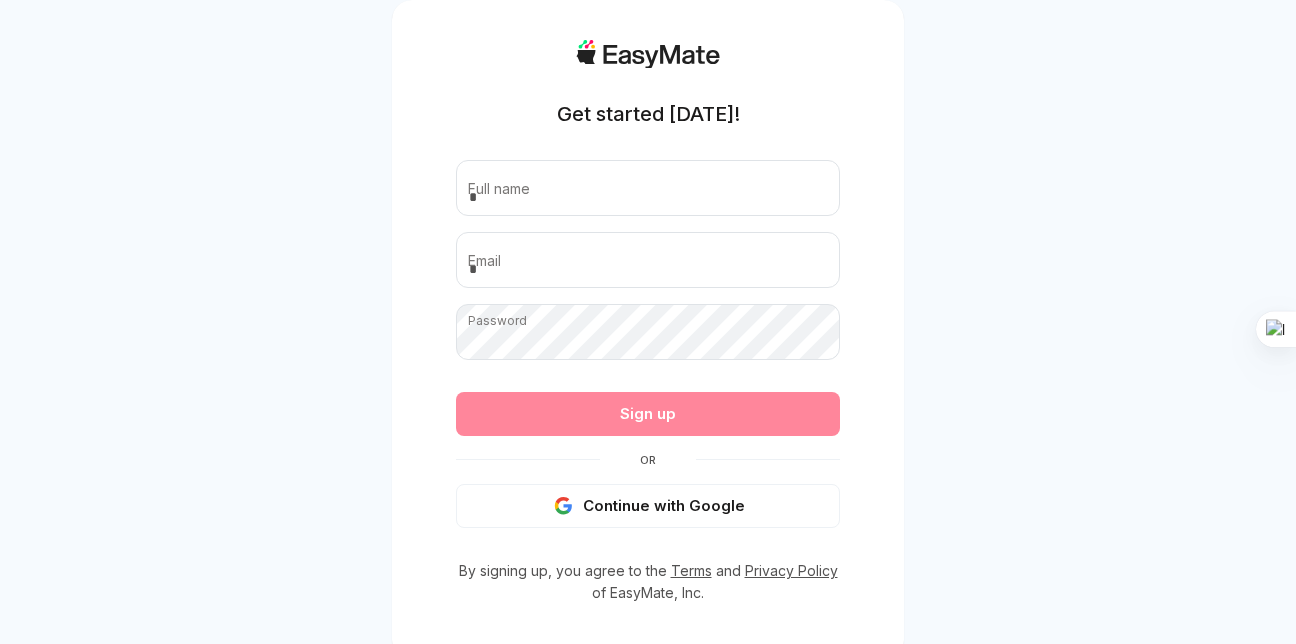 scroll, scrollTop: 0, scrollLeft: 0, axis: both 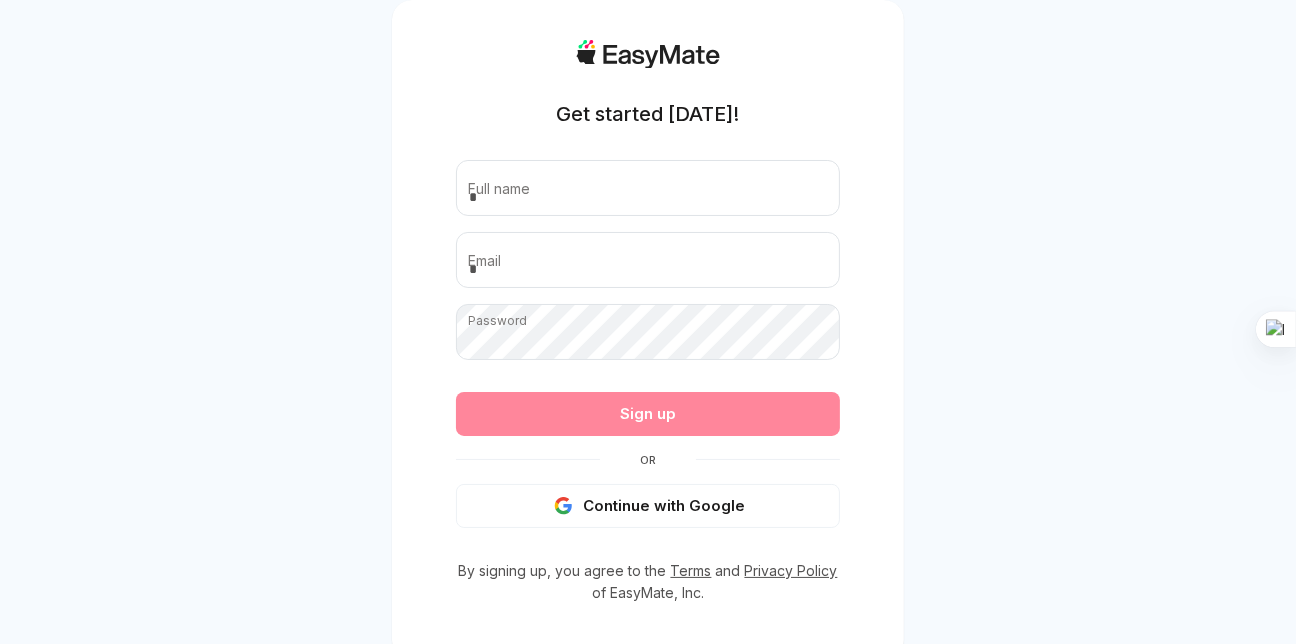 type on "**********" 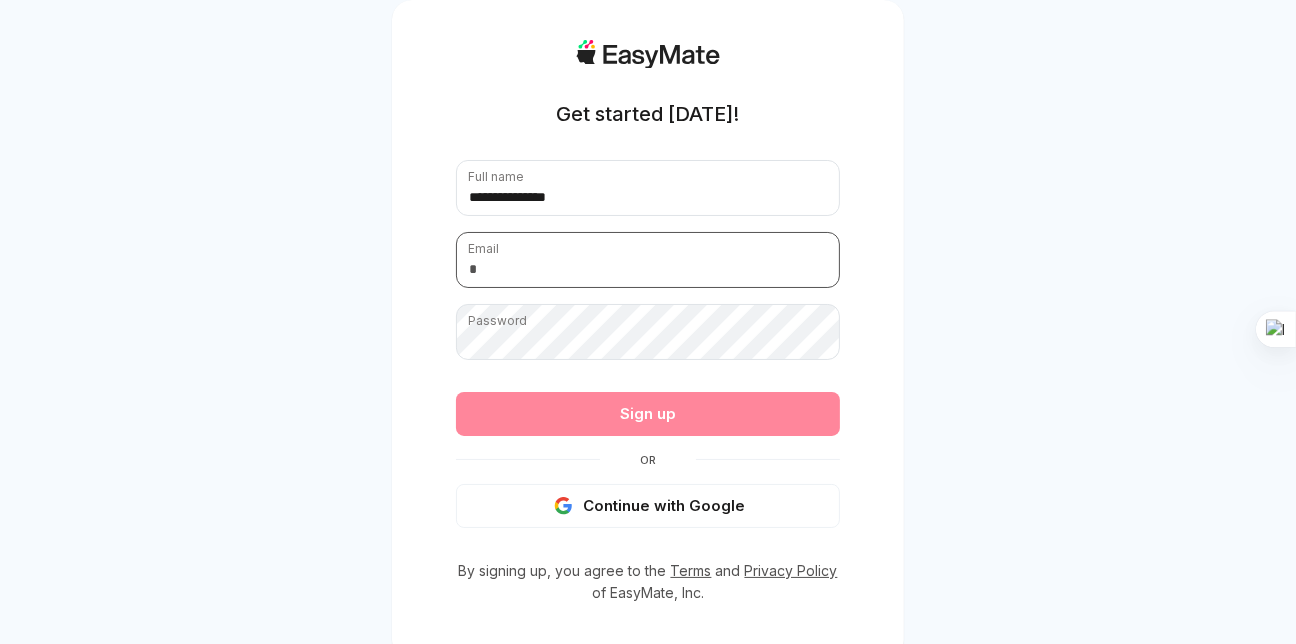 type on "**********" 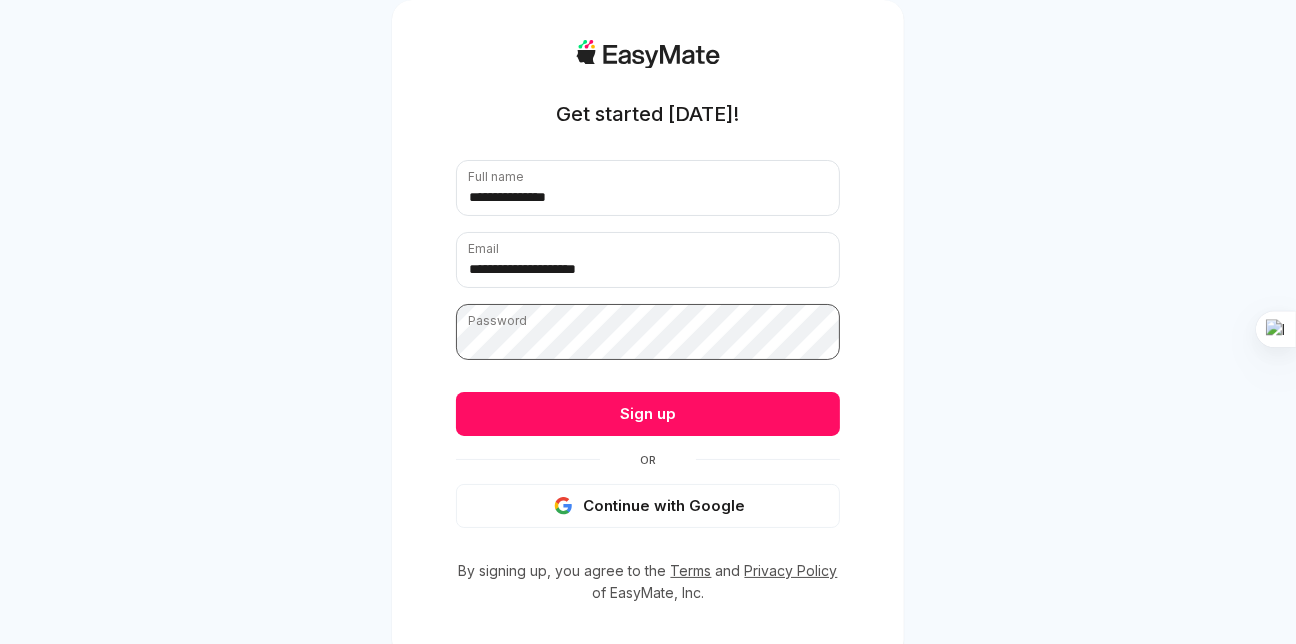 click on "Sign up" at bounding box center (648, 414) 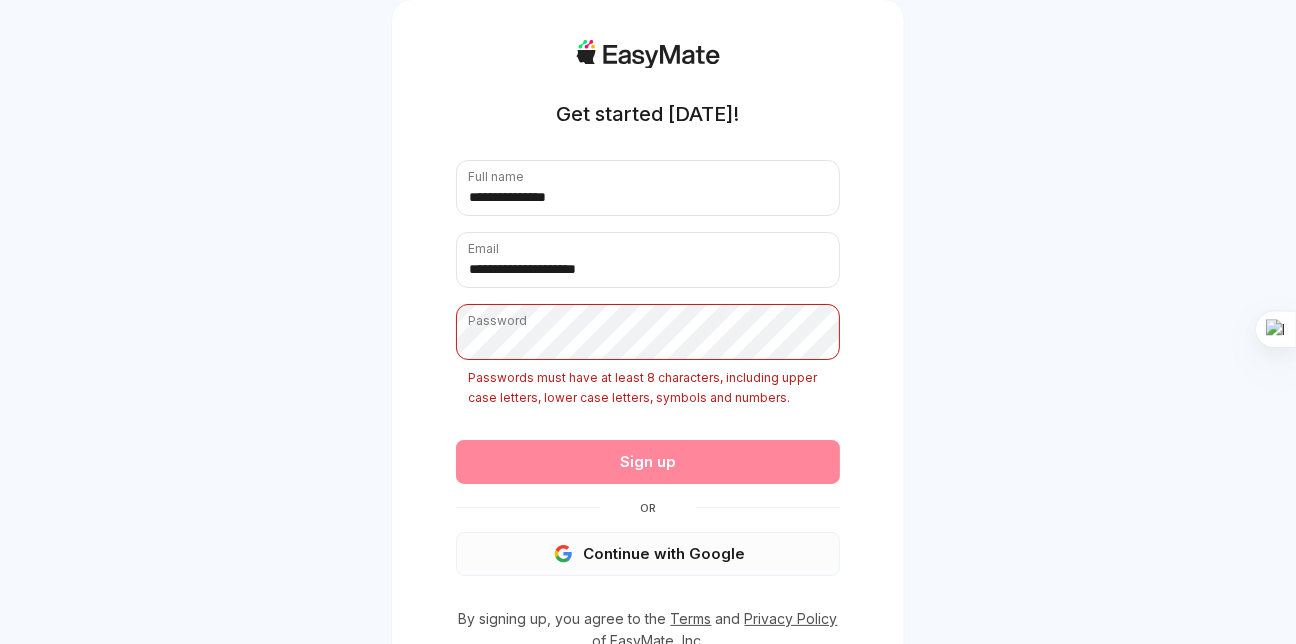 click on "Continue with Google" at bounding box center (648, 554) 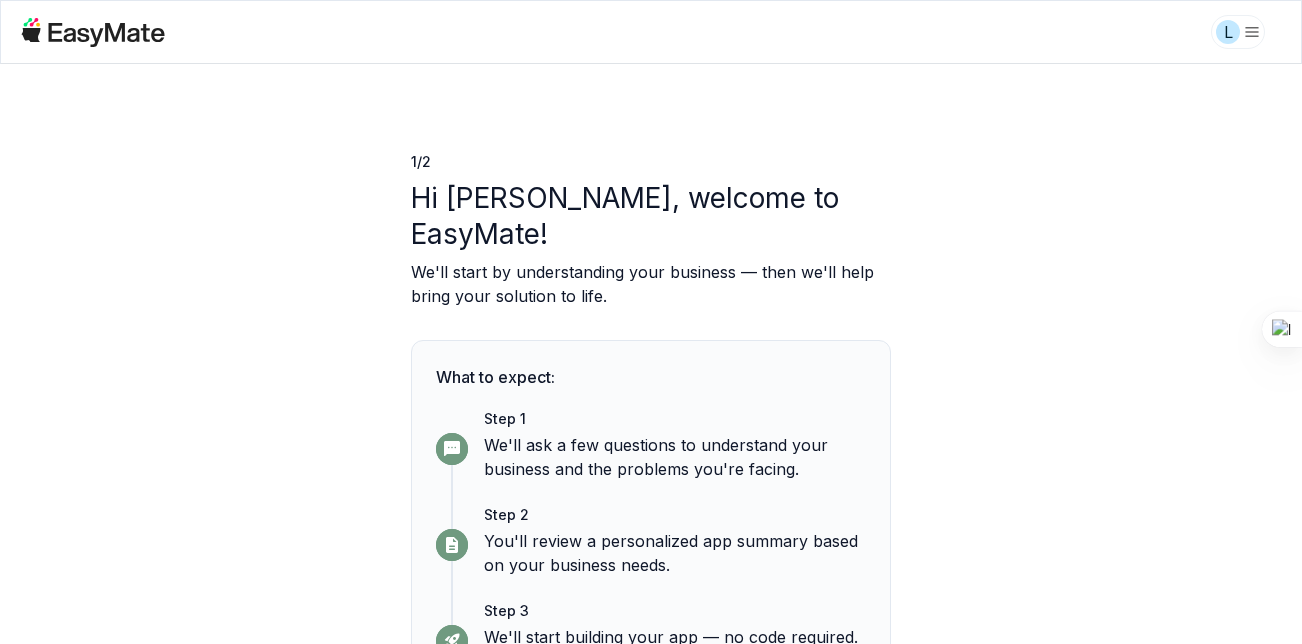 scroll, scrollTop: 0, scrollLeft: 0, axis: both 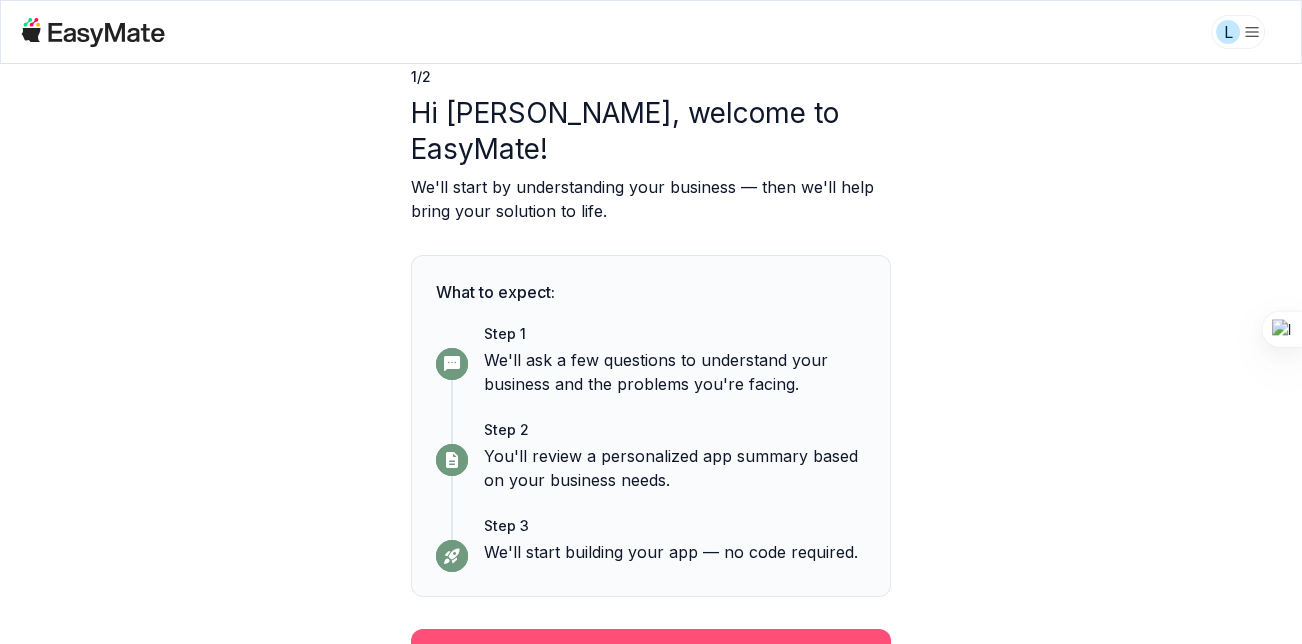 click on "Continue" at bounding box center [651, 655] 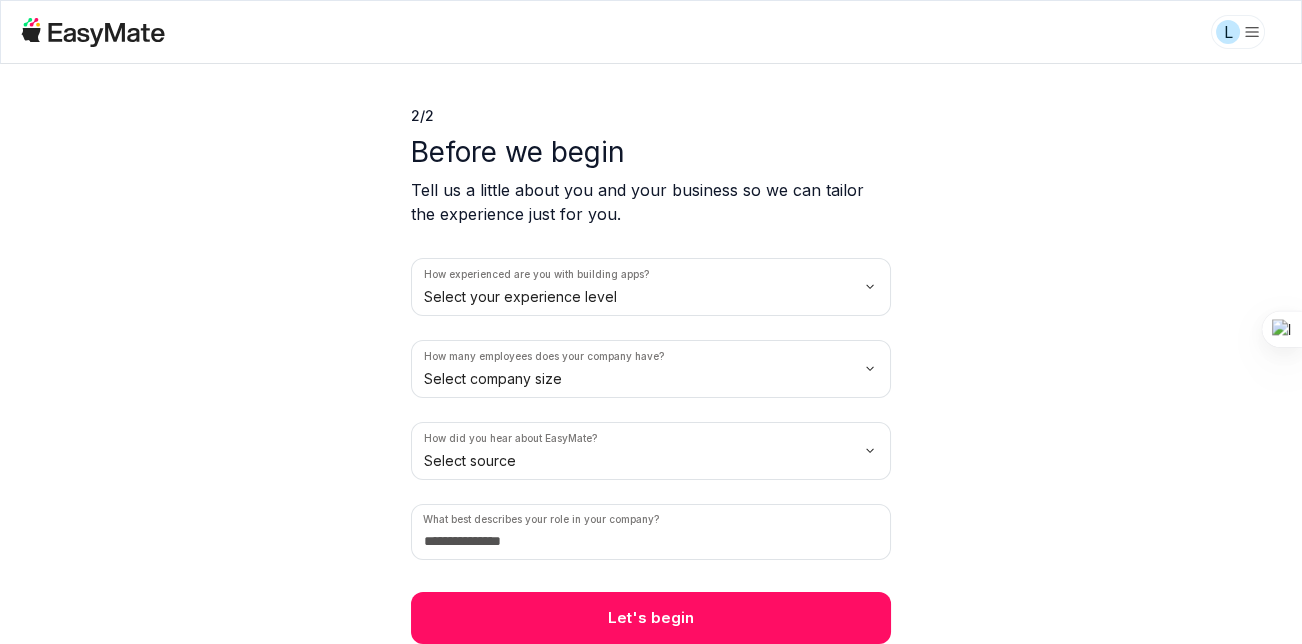 scroll, scrollTop: 45, scrollLeft: 0, axis: vertical 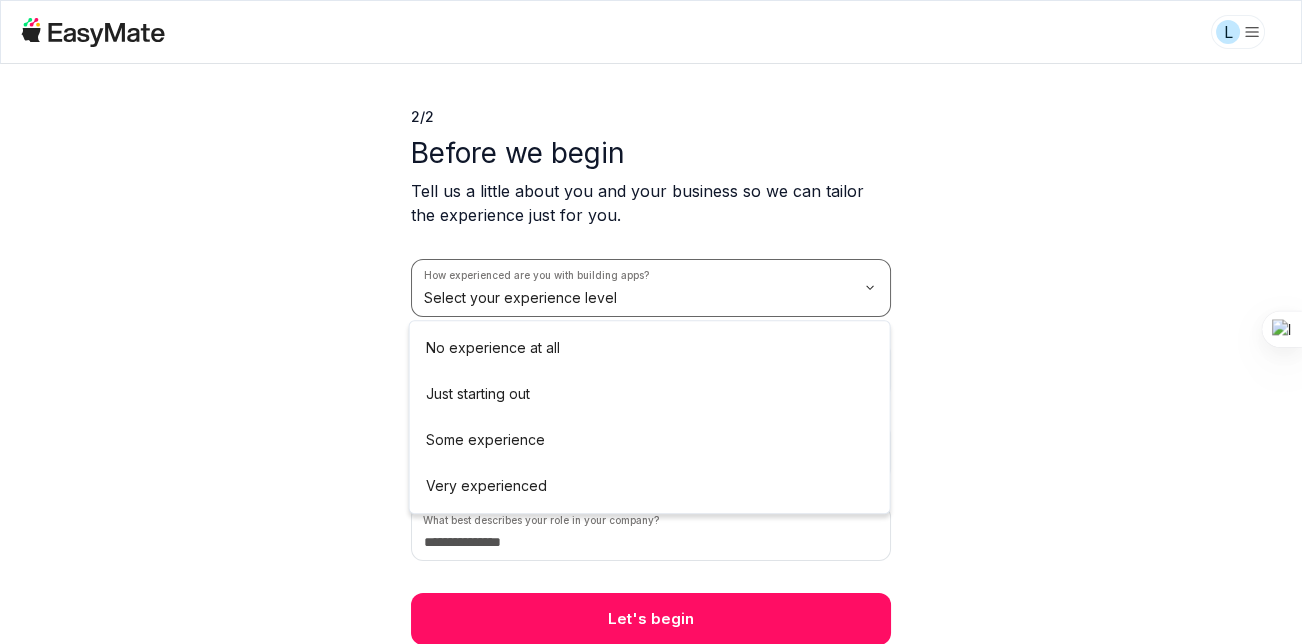 click on "L 2 / 2 Before we begin Tell us a little about you and your business so we can tailor the experience just for you. How experienced are you with building apps? Select your experience level How many employees does your company have? Select company size How did you hear about EasyMate? Select source What best describes your role in your company? Let's begin
No experience at all Just starting out Some experience Very experienced" at bounding box center (651, 322) 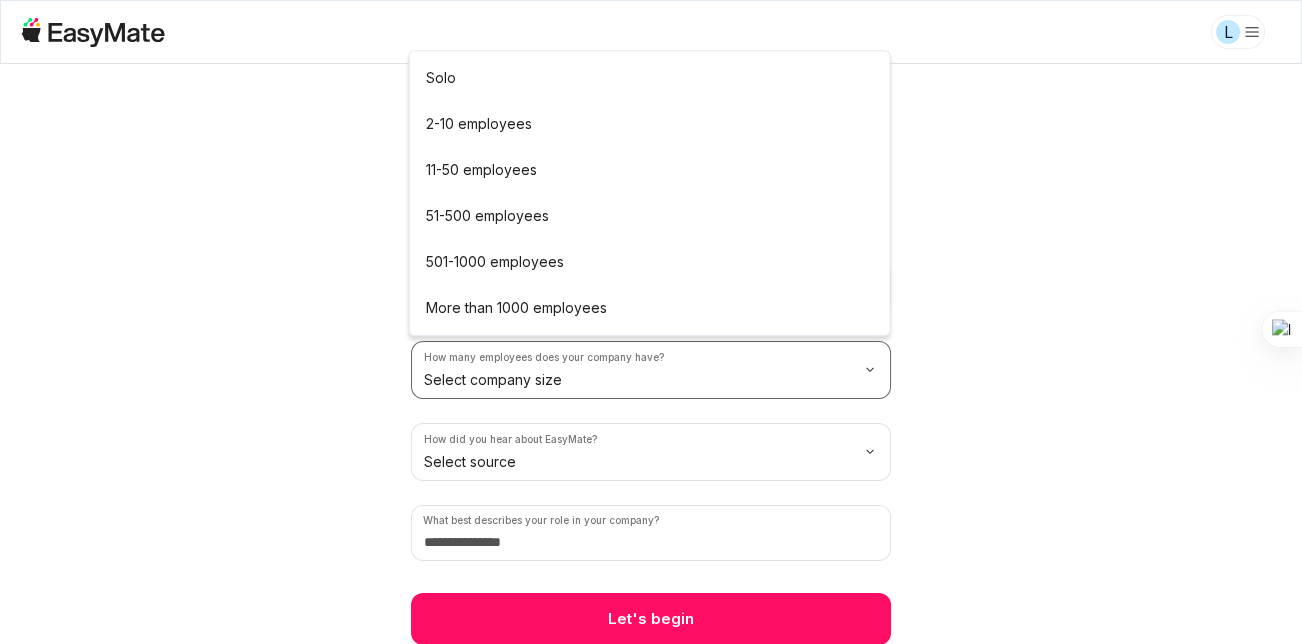 click on "L 2 / 2 Before we begin Tell us a little about you and your business so we can tailor the experience just for you. How experienced are you with building apps? Just starting out How many employees does your company have? Select company size How did you hear about EasyMate? Select source What best describes your role in your company? Let's begin
Solo 2-10 employees 11-50 employees 51-500 employees 501-1000 employees More than 1000 employees" at bounding box center (651, 322) 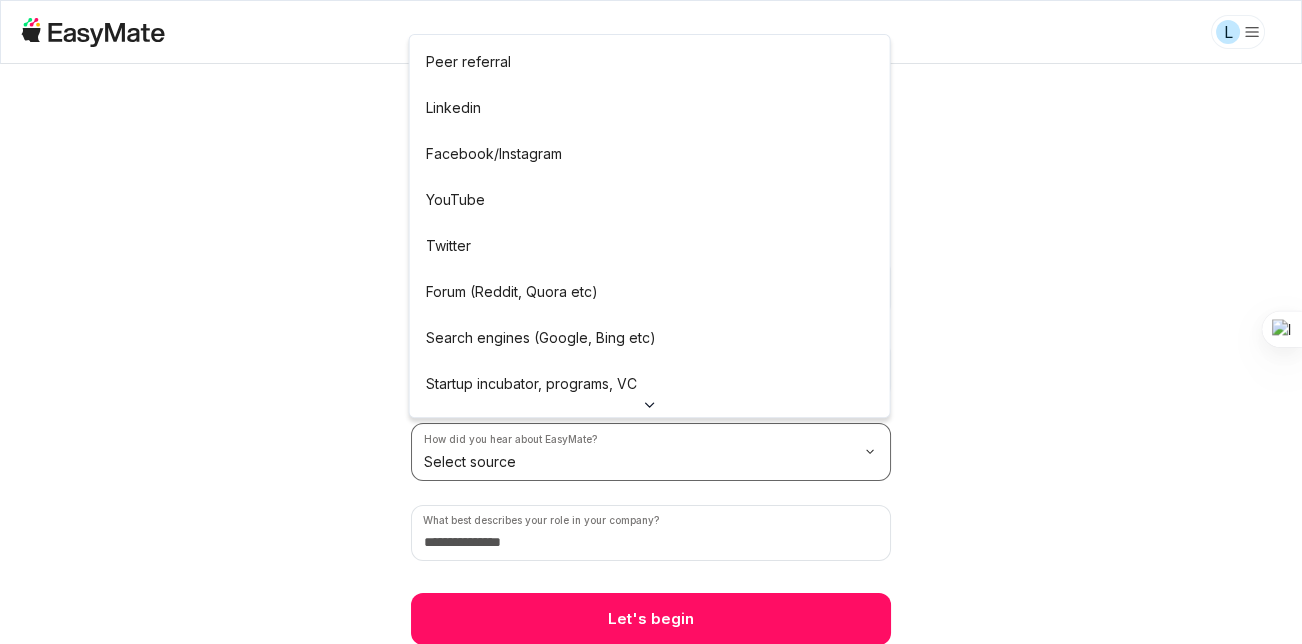click on "L 2 / 2 Before we begin Tell us a little about you and your business so we can tailor the experience just for you. How experienced are you with building apps? Just starting out How many employees does your company have? Solo How did you hear about EasyMate? Select source What best describes your role in your company? Let's begin
Peer referral Linkedin Facebook/Instagram YouTube Twitter Forum (Reddit, Quora etc) Search engines (Google, Bing etc) Startup incubator, programs, VC Podcast Press or news outlet Other" at bounding box center [651, 322] 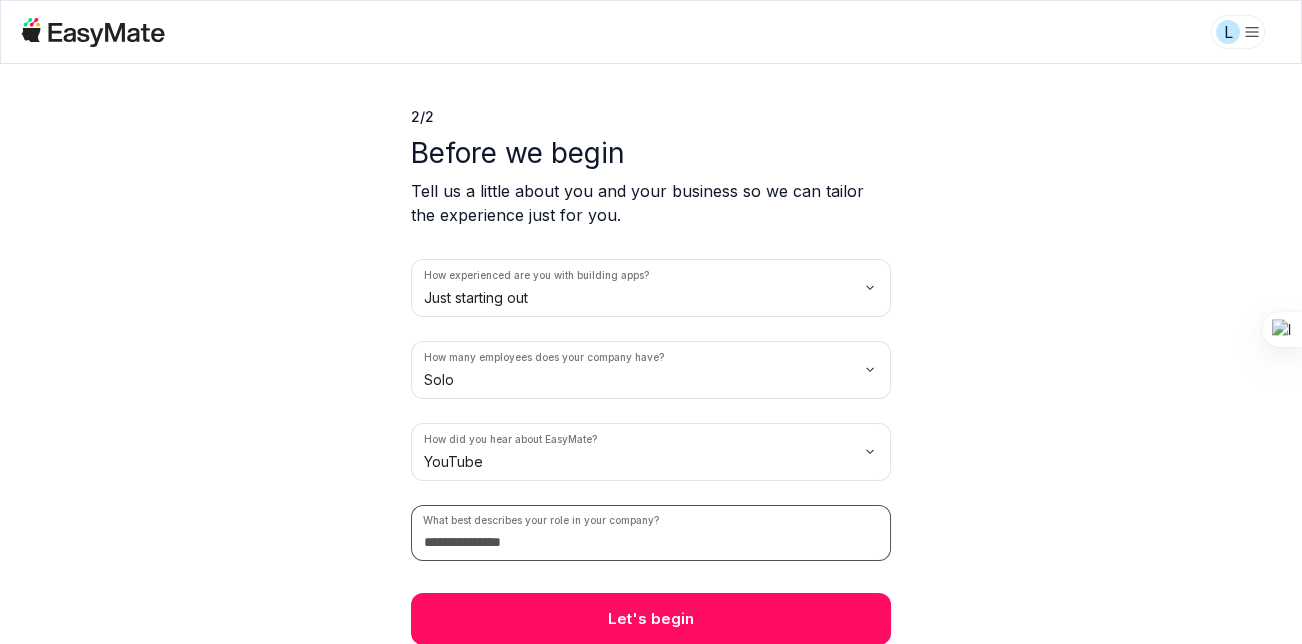 click at bounding box center [651, 533] 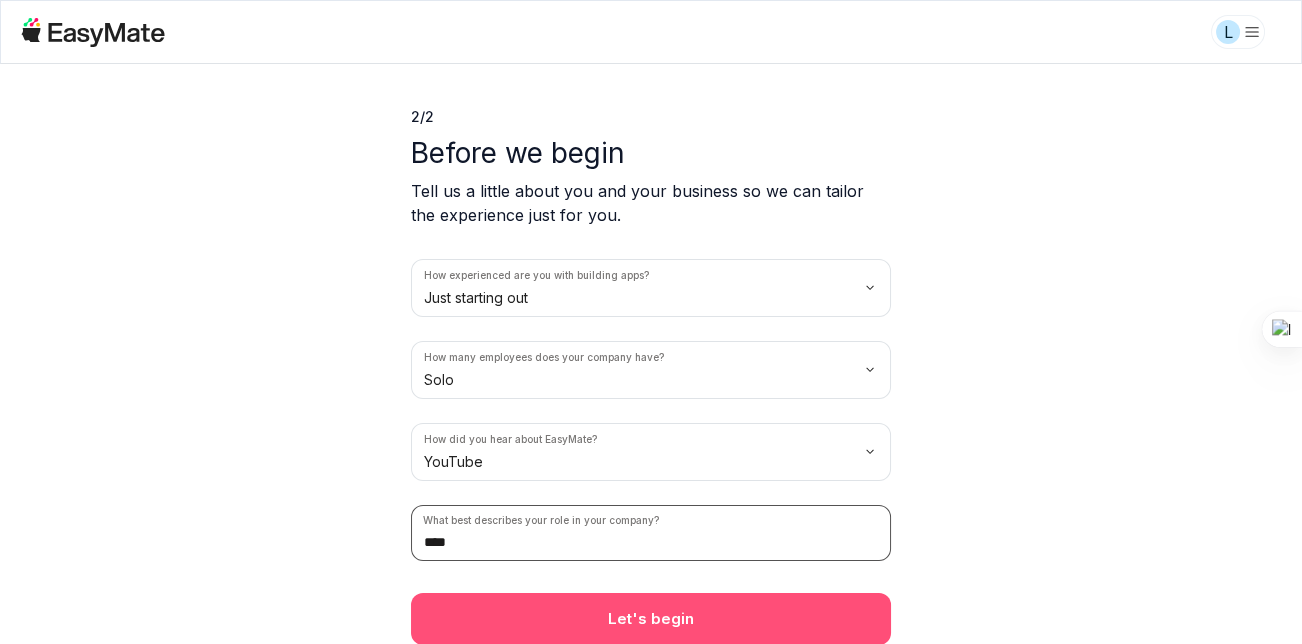 type on "****" 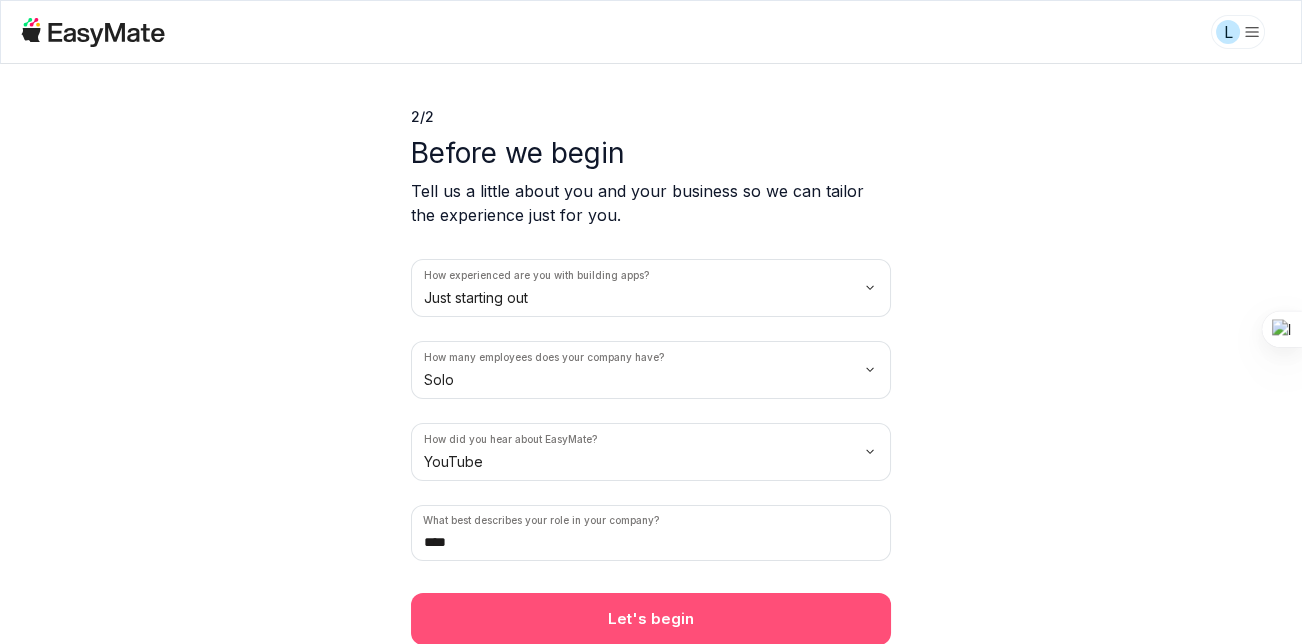 click on "Let's begin" at bounding box center [651, 619] 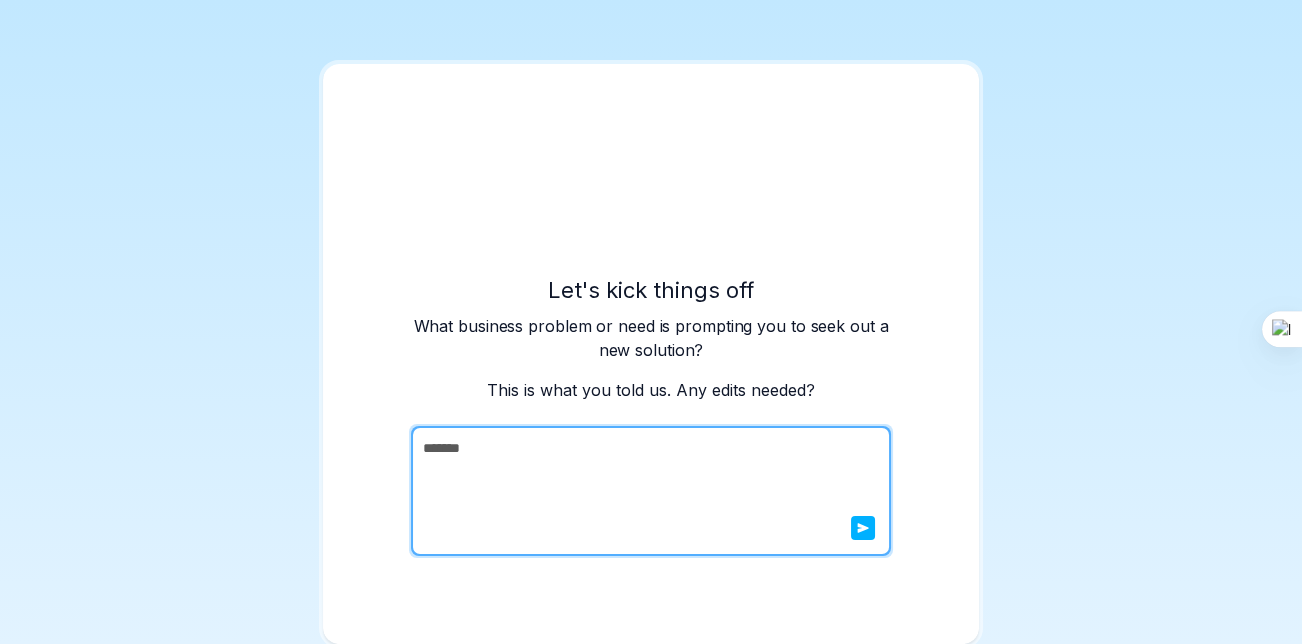 scroll, scrollTop: 0, scrollLeft: 0, axis: both 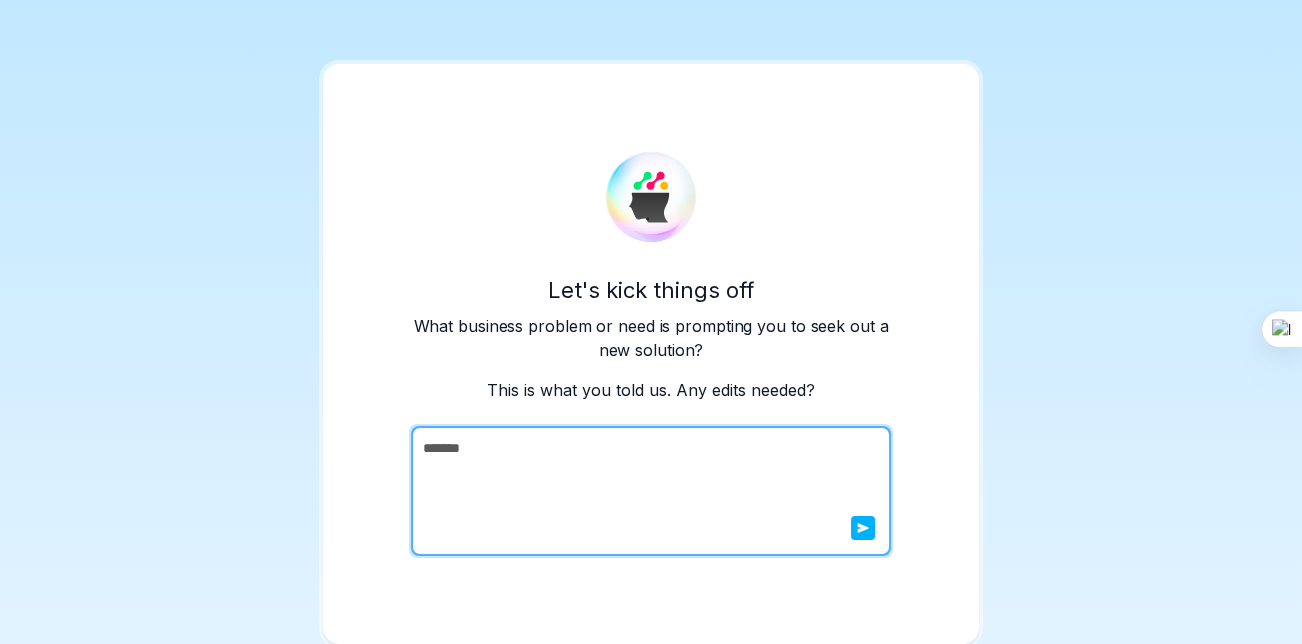 click on "*******" at bounding box center [649, 491] 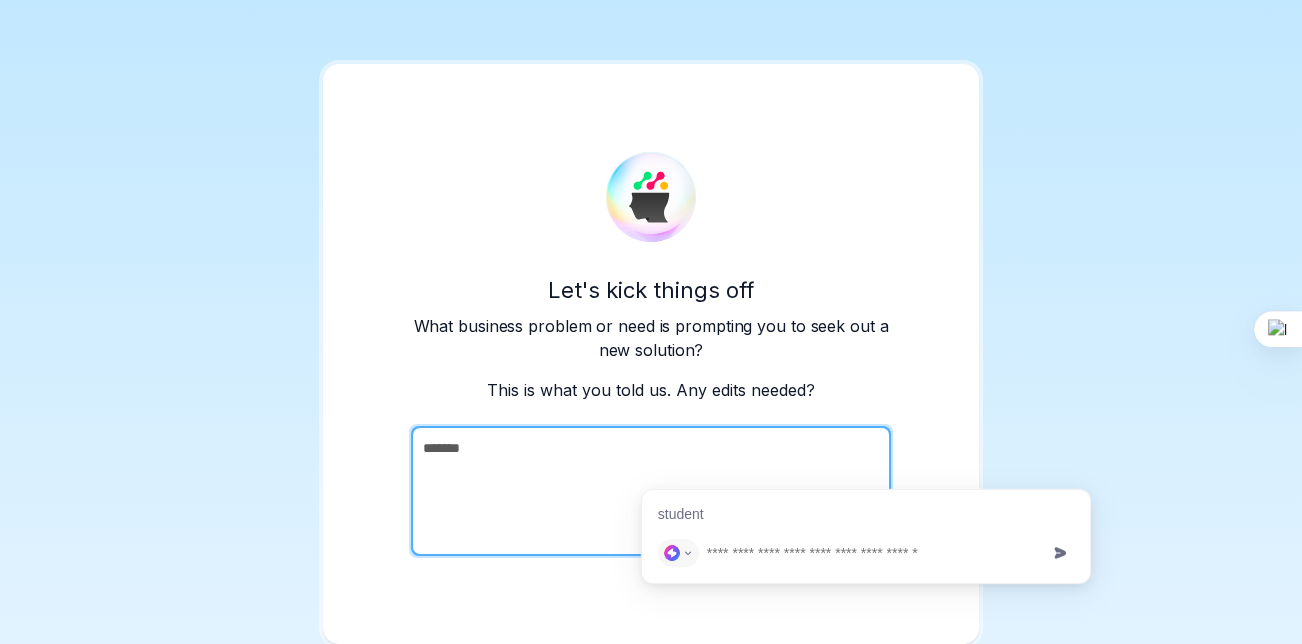 click at bounding box center [866, 553] 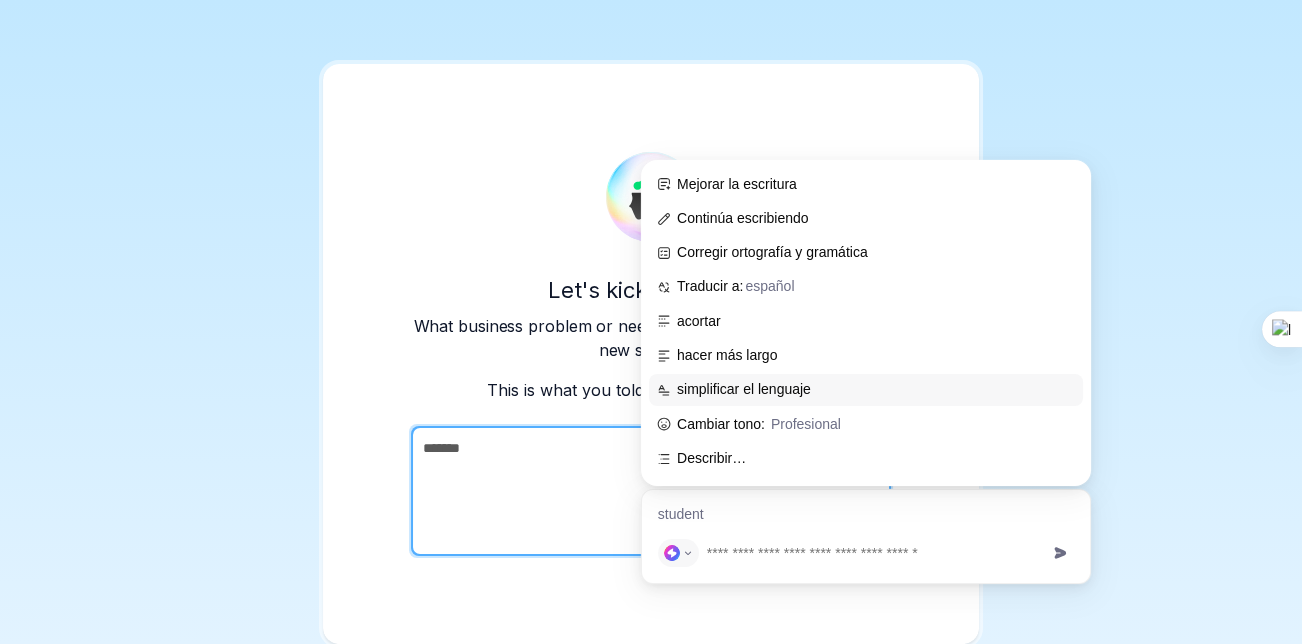 click on "simplificar el lenguaje" at bounding box center (878, 390) 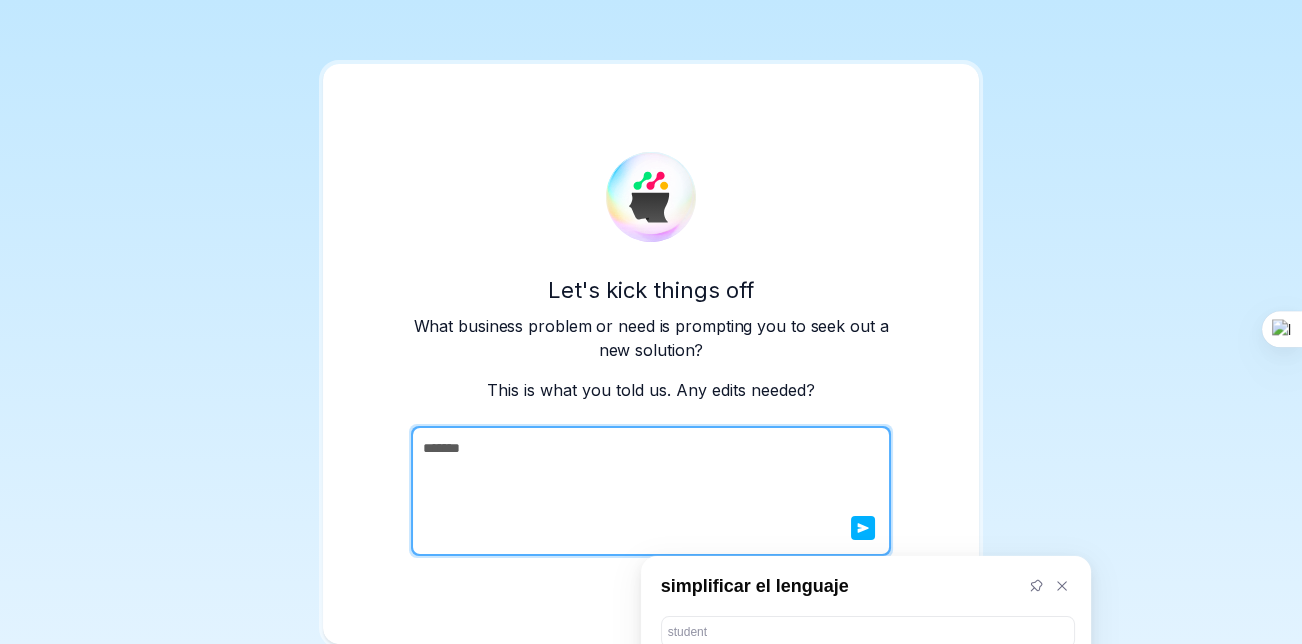 click on "*******" at bounding box center (649, 491) 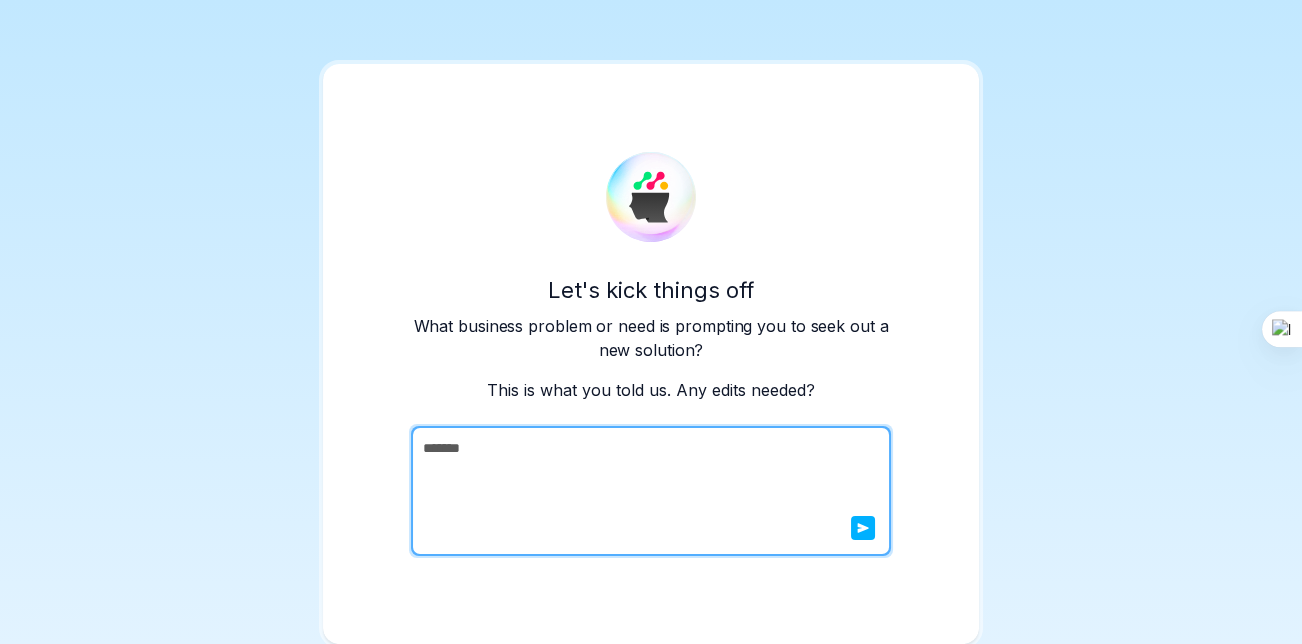 click on "*******" at bounding box center [649, 491] 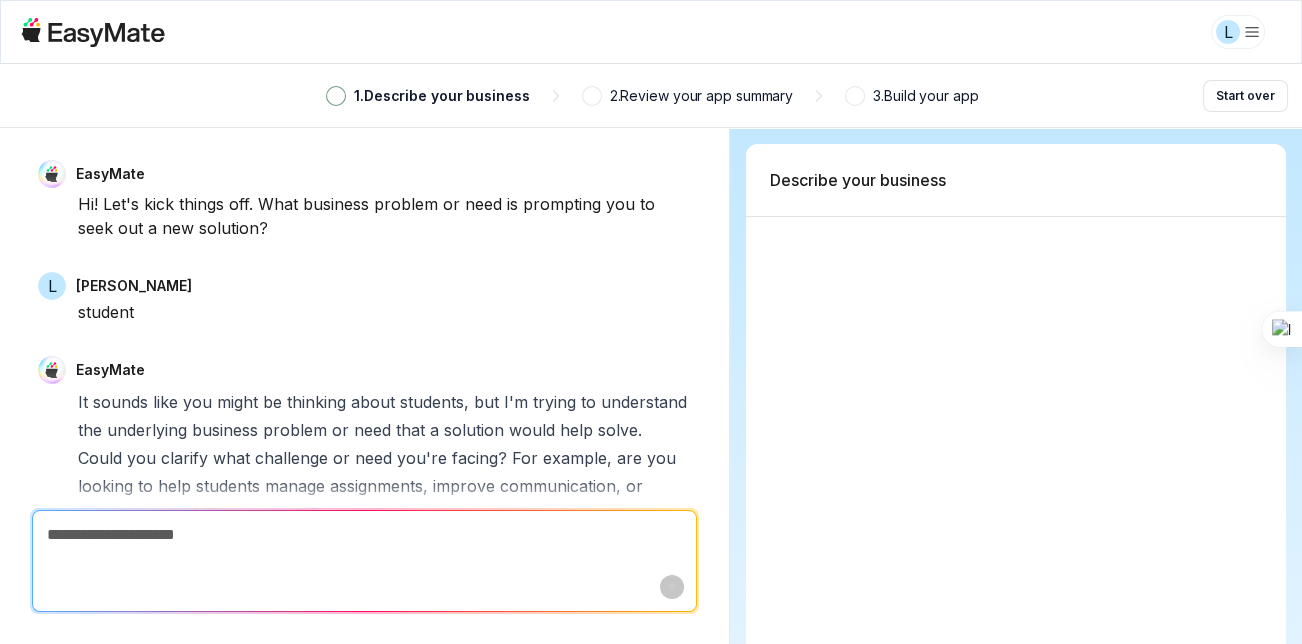 type on "*" 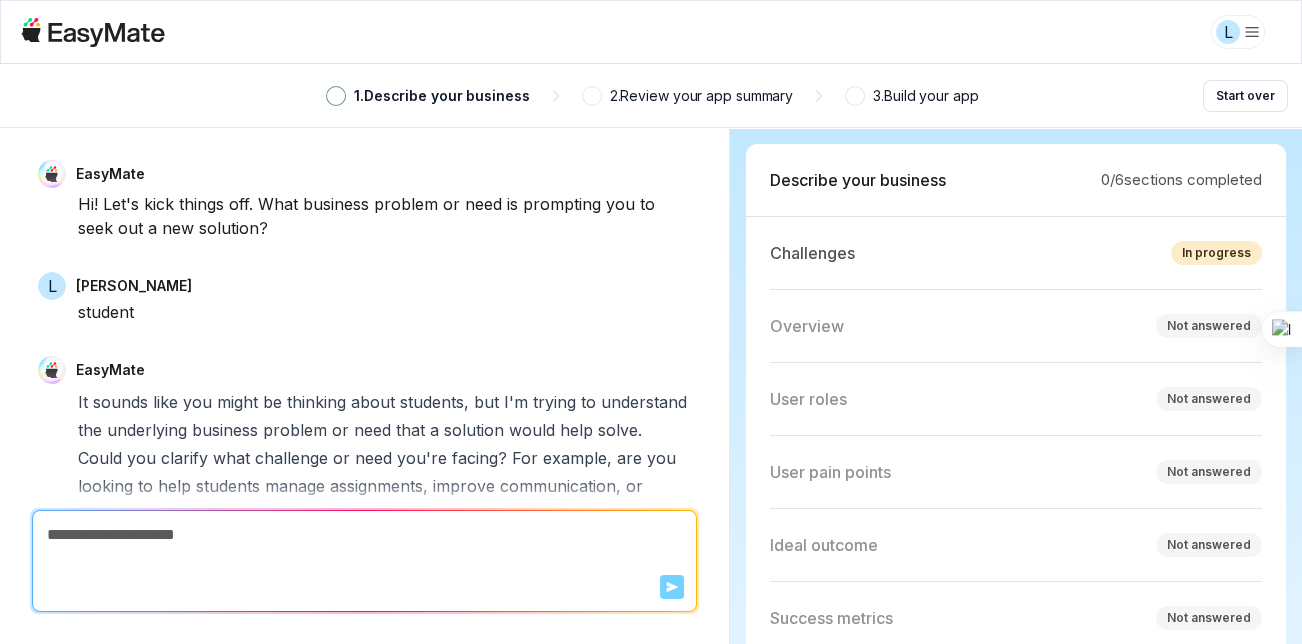 scroll, scrollTop: 495, scrollLeft: 0, axis: vertical 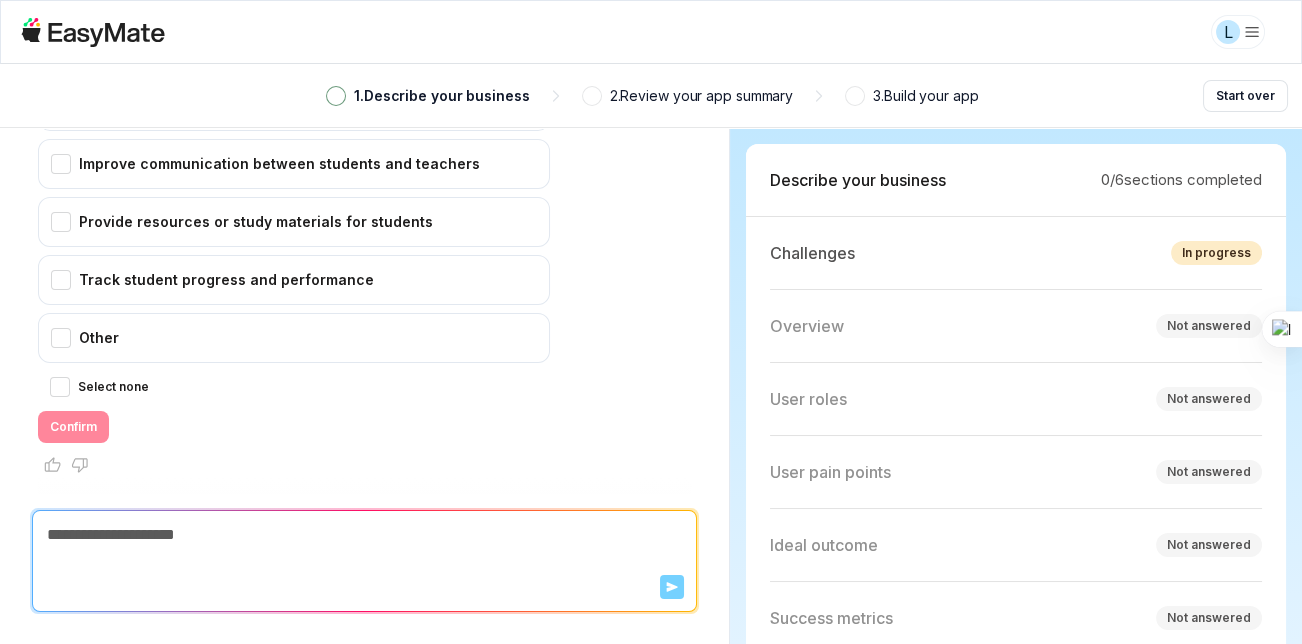 click 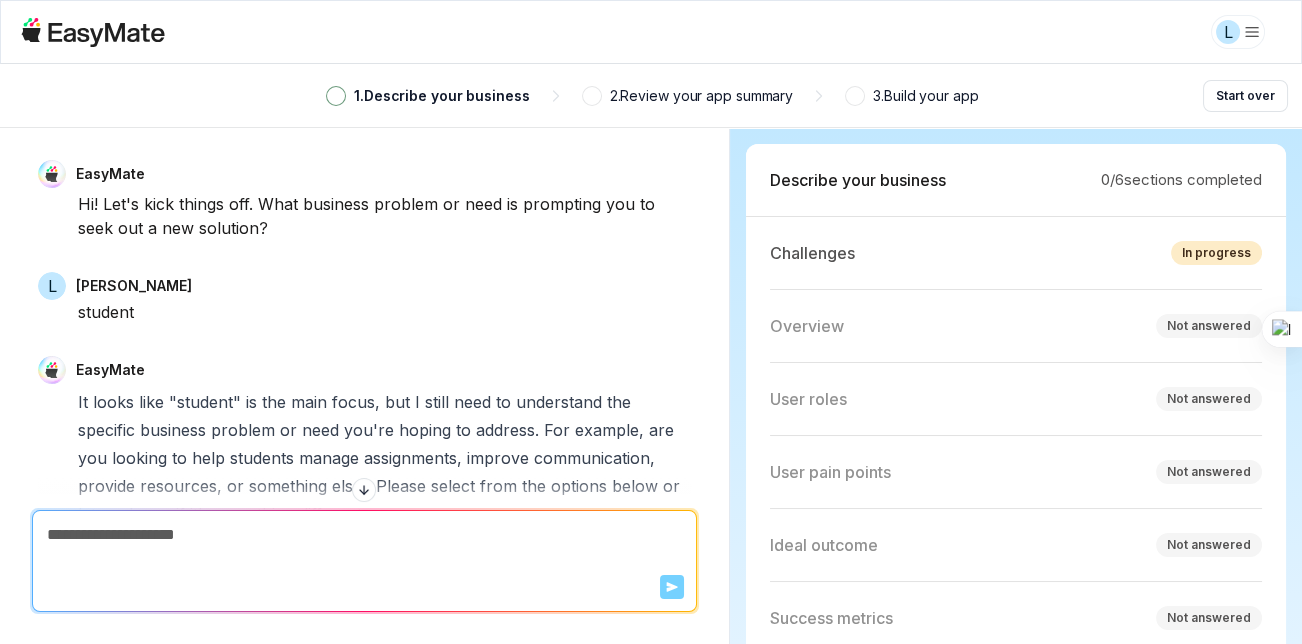 scroll, scrollTop: 166, scrollLeft: 0, axis: vertical 